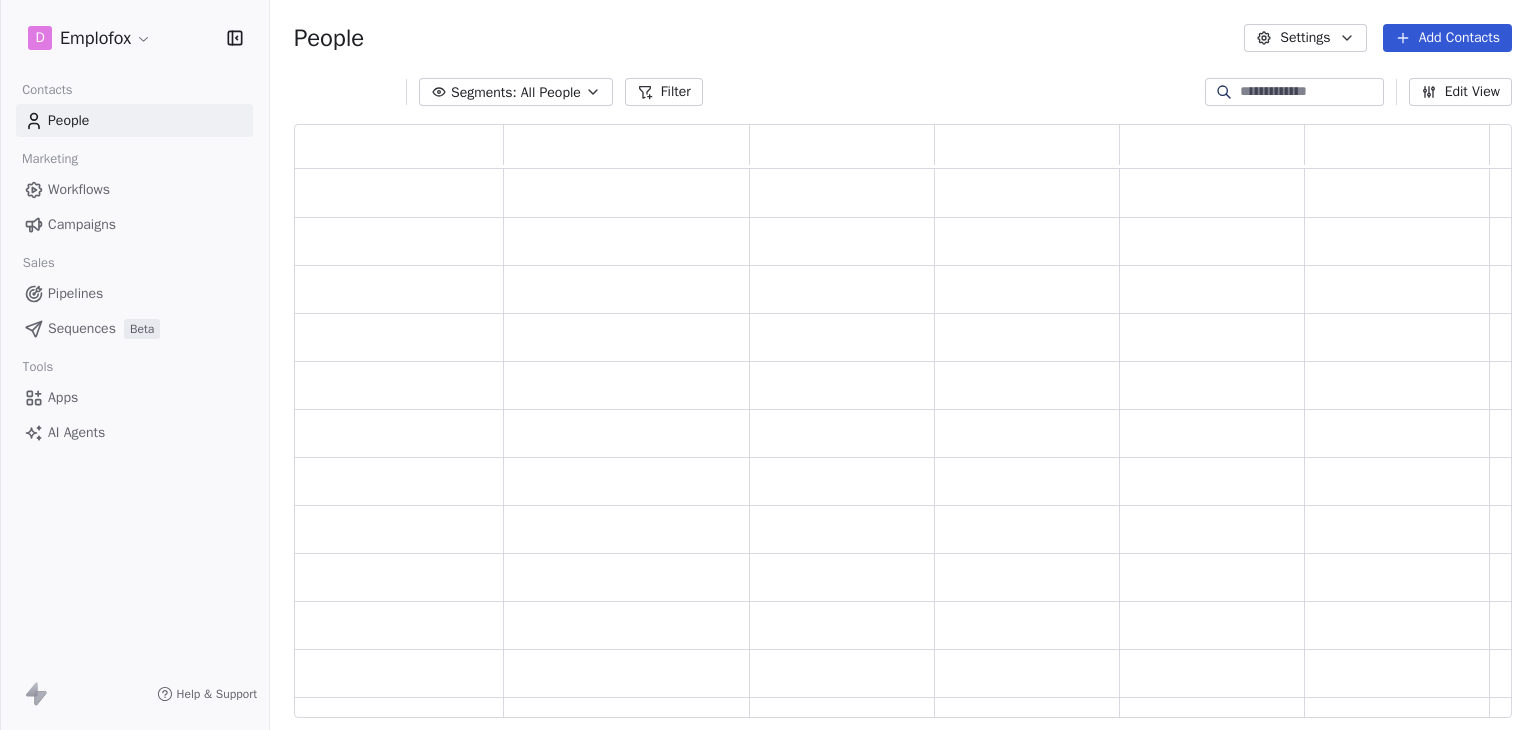 scroll, scrollTop: 0, scrollLeft: 0, axis: both 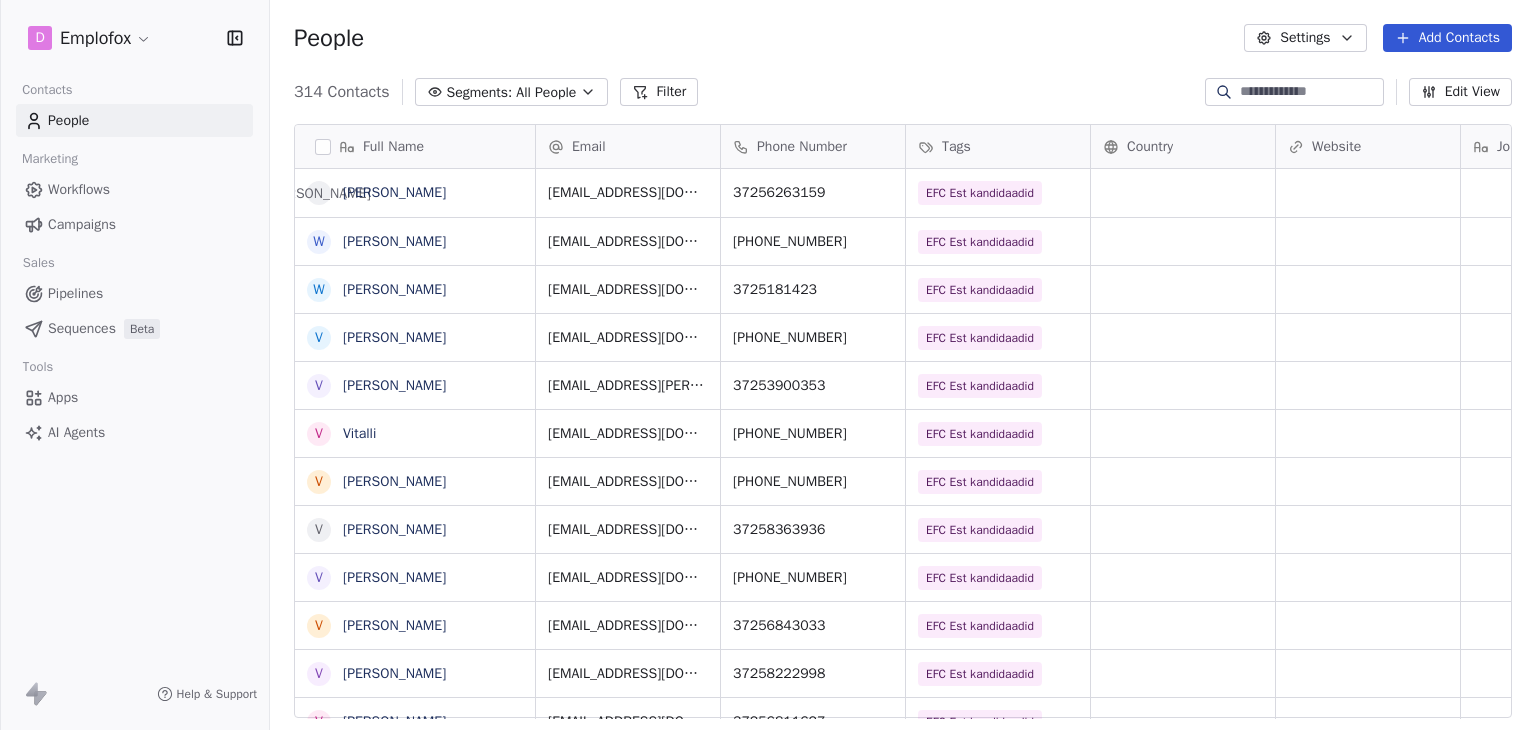 click on "D Emplofox Contacts People Marketing Workflows Campaigns Sales Pipelines Sequences Beta Tools Apps AI Agents Help & Support People Settings  Add Contacts 314 Contacts Segments: All People Filter  Edit View Tag Add to Sequence Export Full Name Ю [PERSON_NAME] W [PERSON_NAME] W [PERSON_NAME] Asi V Vjatseslav V [PERSON_NAME] V [PERSON_NAME] V Villu Loderaud V [PERSON_NAME] V [PERSON_NAME] V [PERSON_NAME] V [PERSON_NAME] V Veiko Talviste V [PERSON_NAME] V [PERSON_NAME] Kivirand V [PERSON_NAME] V [PERSON_NAME] V [PERSON_NAME] Ü Ülar Järsk Ü [PERSON_NAME] U Urmo Sillakivi U [PERSON_NAME] U [PERSON_NAME] U [PERSON_NAME] T [PERSON_NAME] T [PERSON_NAME] T [PERSON_NAME] T [PERSON_NAME] T [PERSON_NAME] T [PERSON_NAME] T [PERSON_NAME] Email Phone Number Tags Country Website Job Title Status Contact Source NPS Score [EMAIL_ADDRESS][DOMAIN_NAME] 37256263159 EFC Est kandidaadid [EMAIL_ADDRESS][DOMAIN_NAME] [PHONE_NUMBER] EFC Est kandidaadid [EMAIL_ADDRESS][DOMAIN_NAME] 3725181423 EFC Est kandidaadid [EMAIL_ADDRESS][DOMAIN_NAME]" at bounding box center (768, 365) 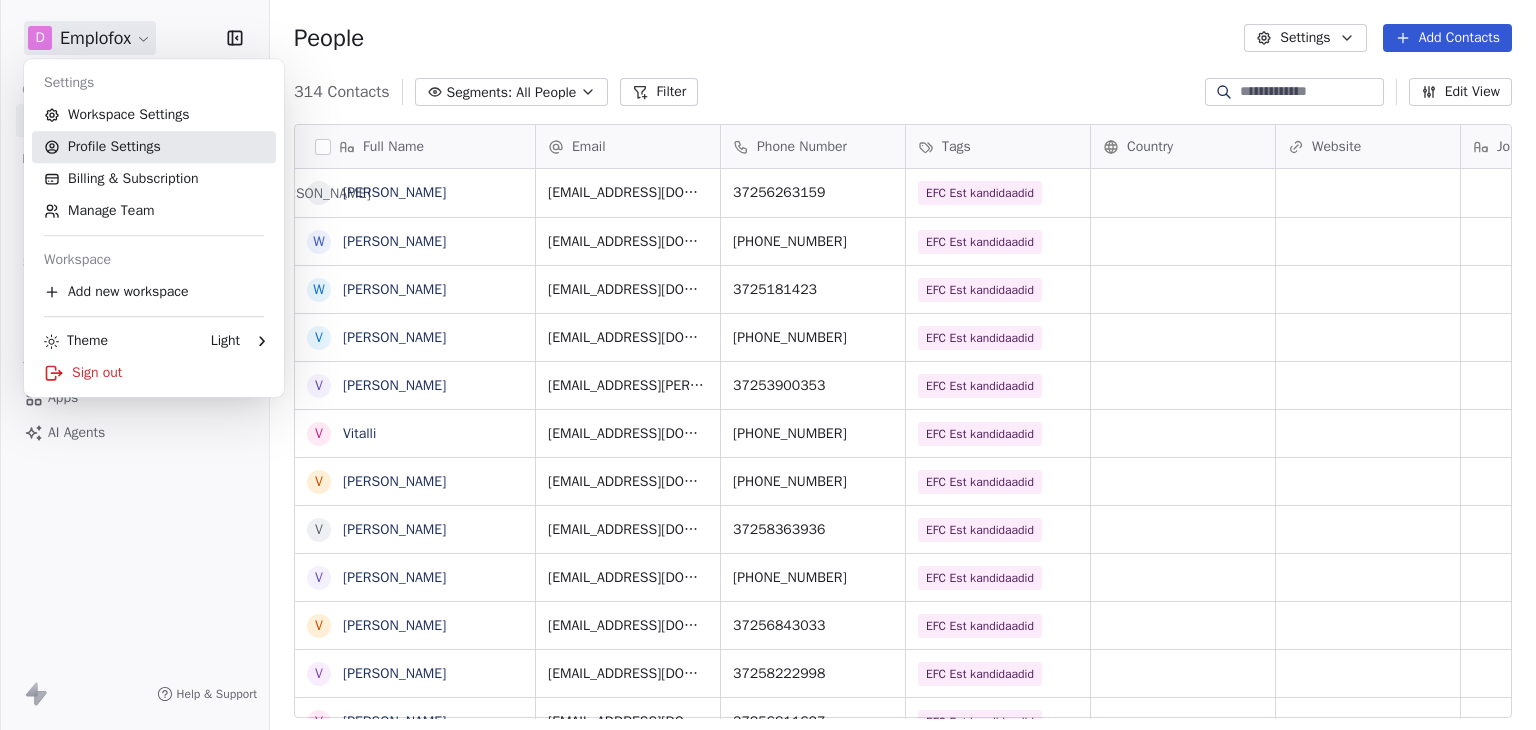 click on "Profile Settings" at bounding box center (154, 147) 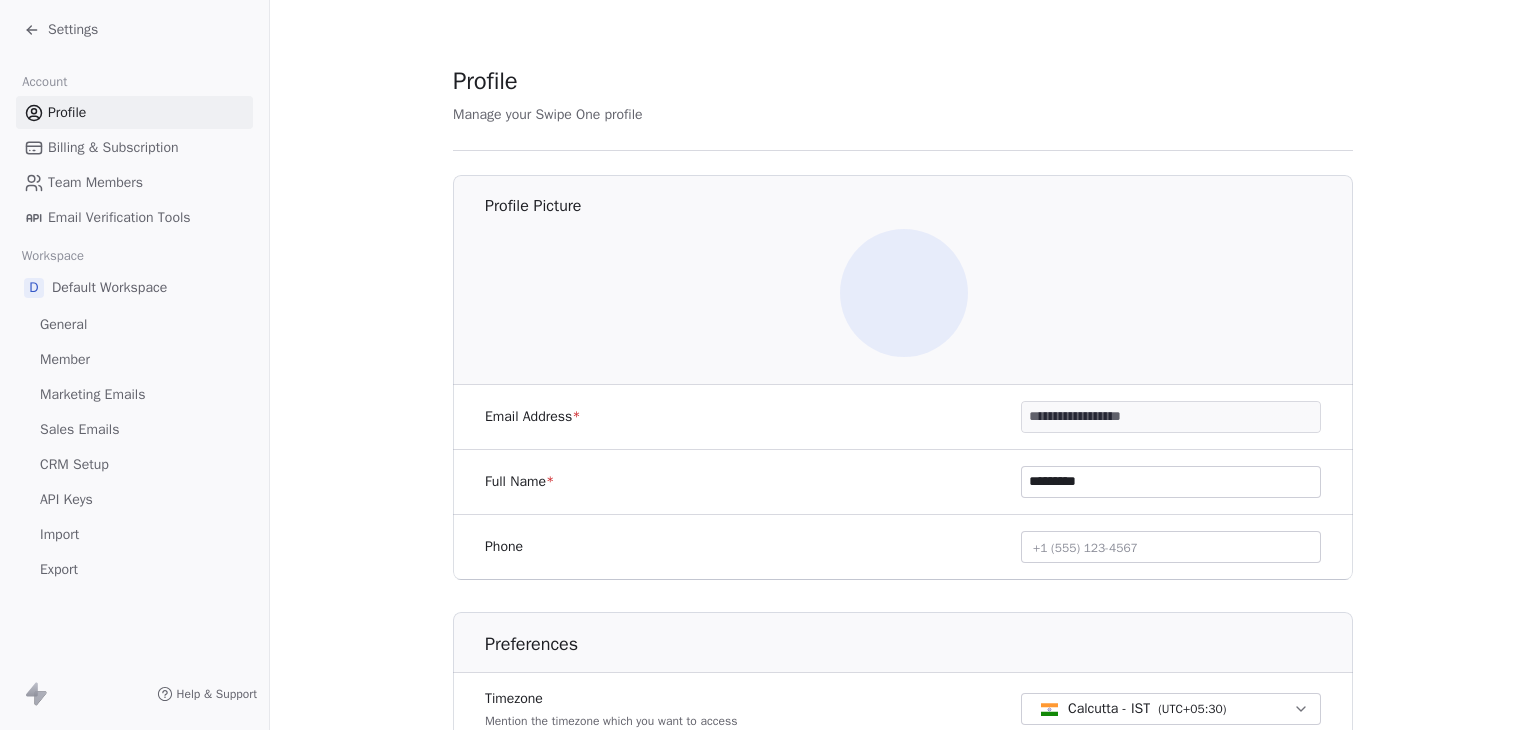 click on "Sales Emails" at bounding box center [79, 429] 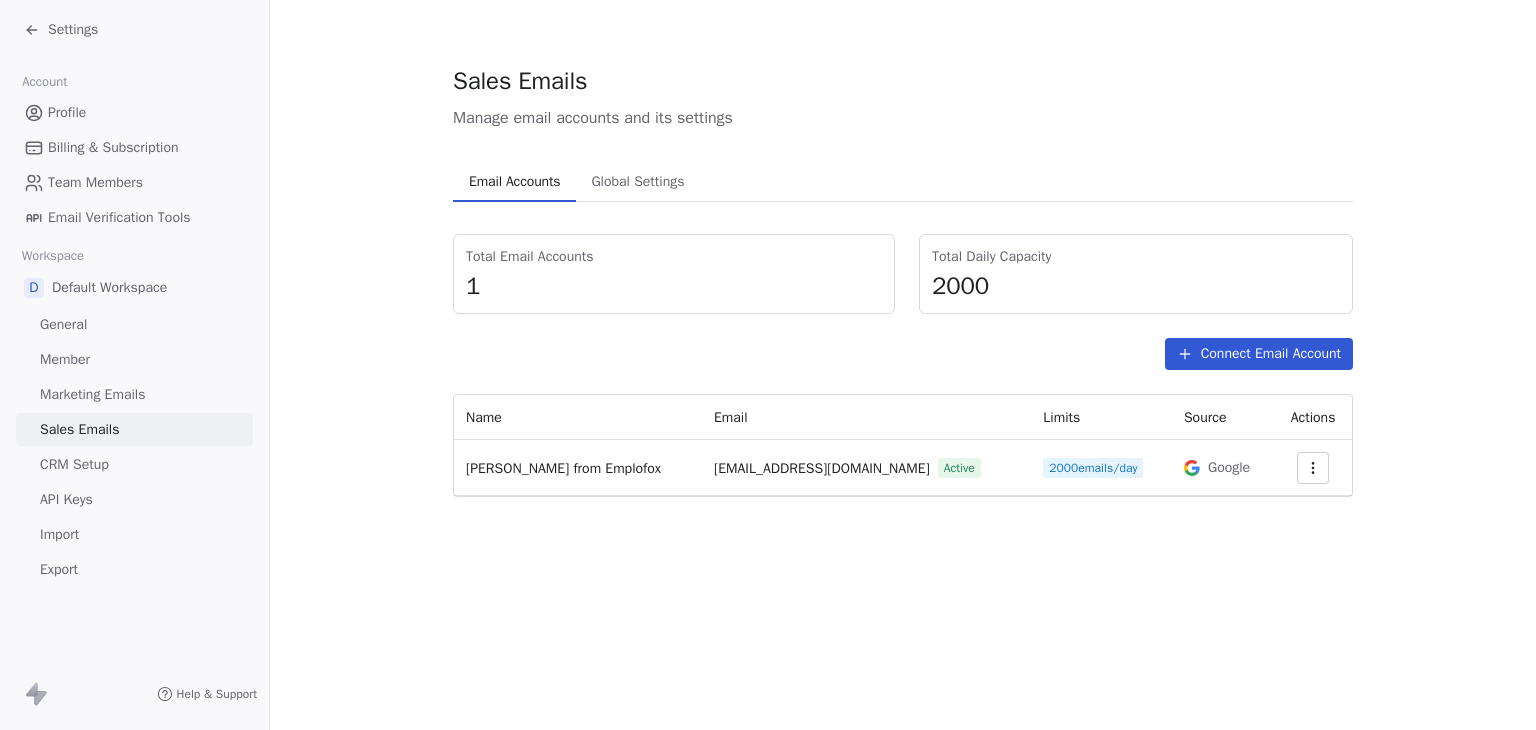 click on "Marketing Emails" at bounding box center (92, 394) 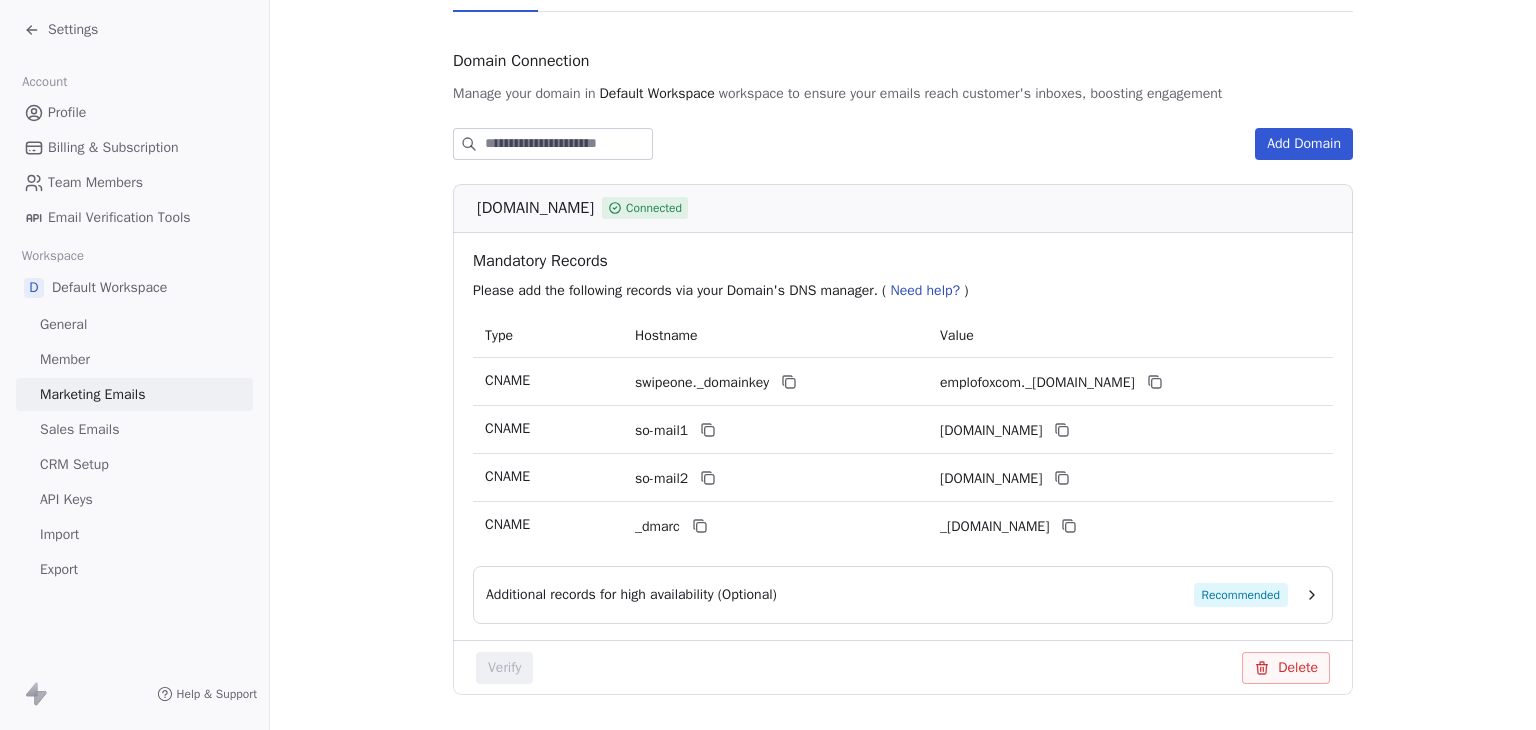 scroll, scrollTop: 200, scrollLeft: 0, axis: vertical 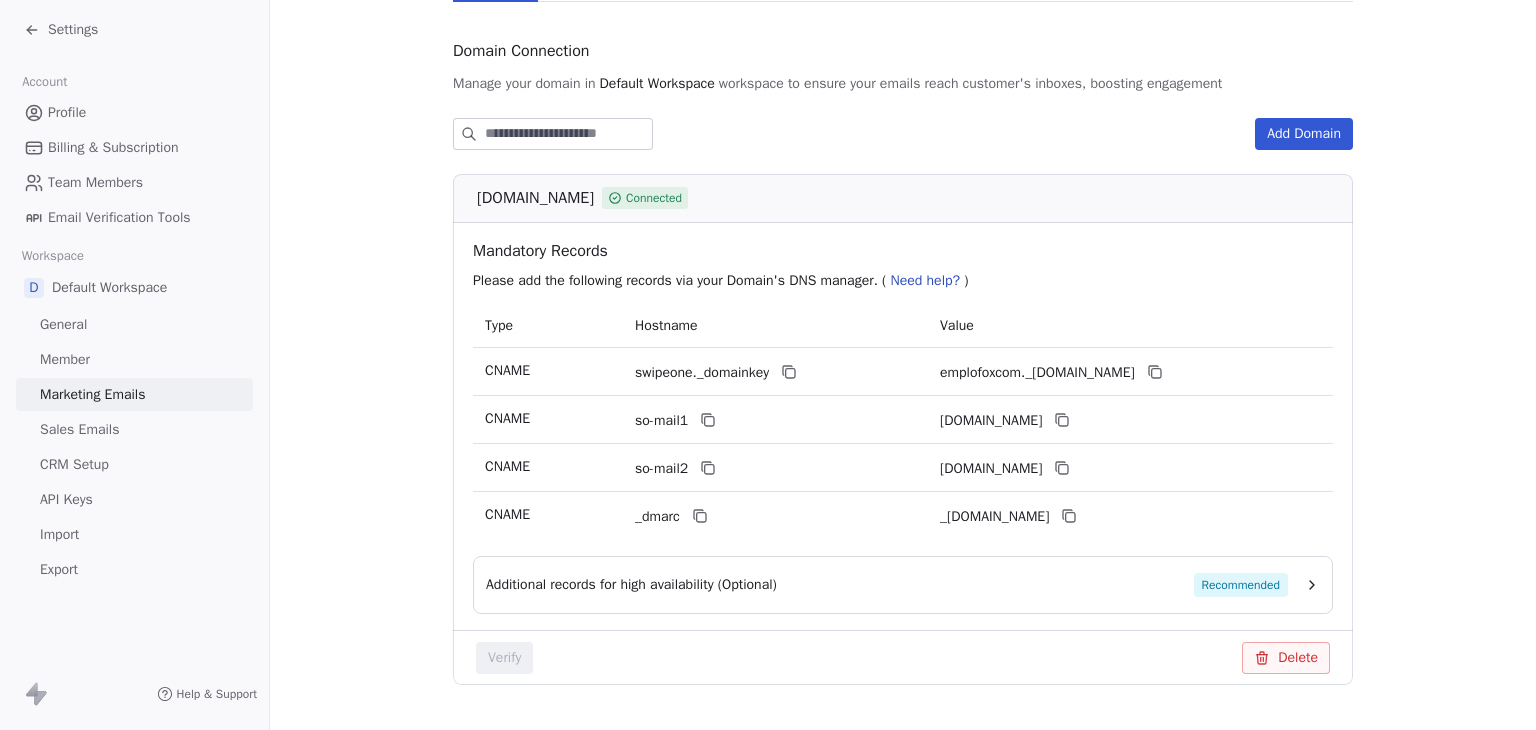 click on "Settings" at bounding box center (138, 30) 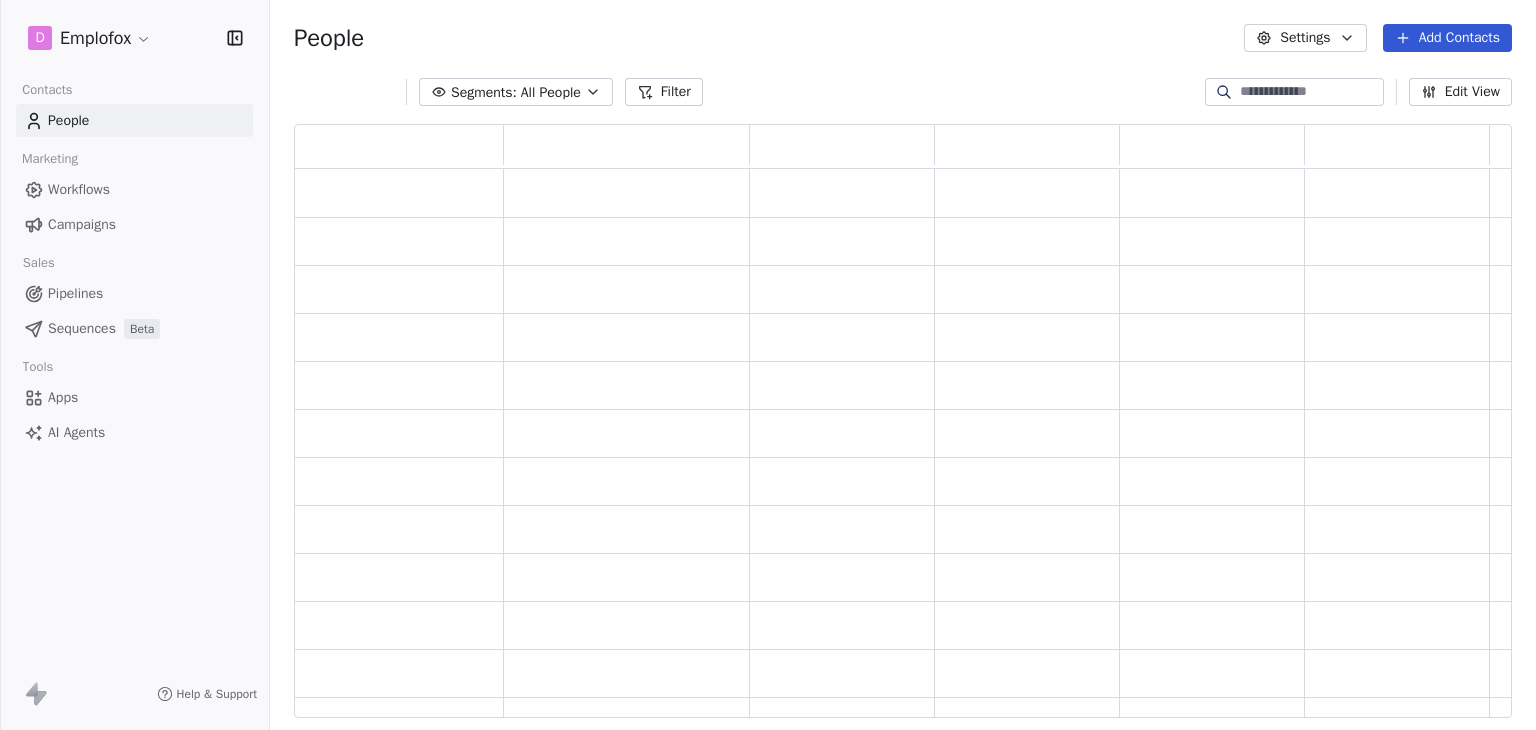scroll, scrollTop: 16, scrollLeft: 16, axis: both 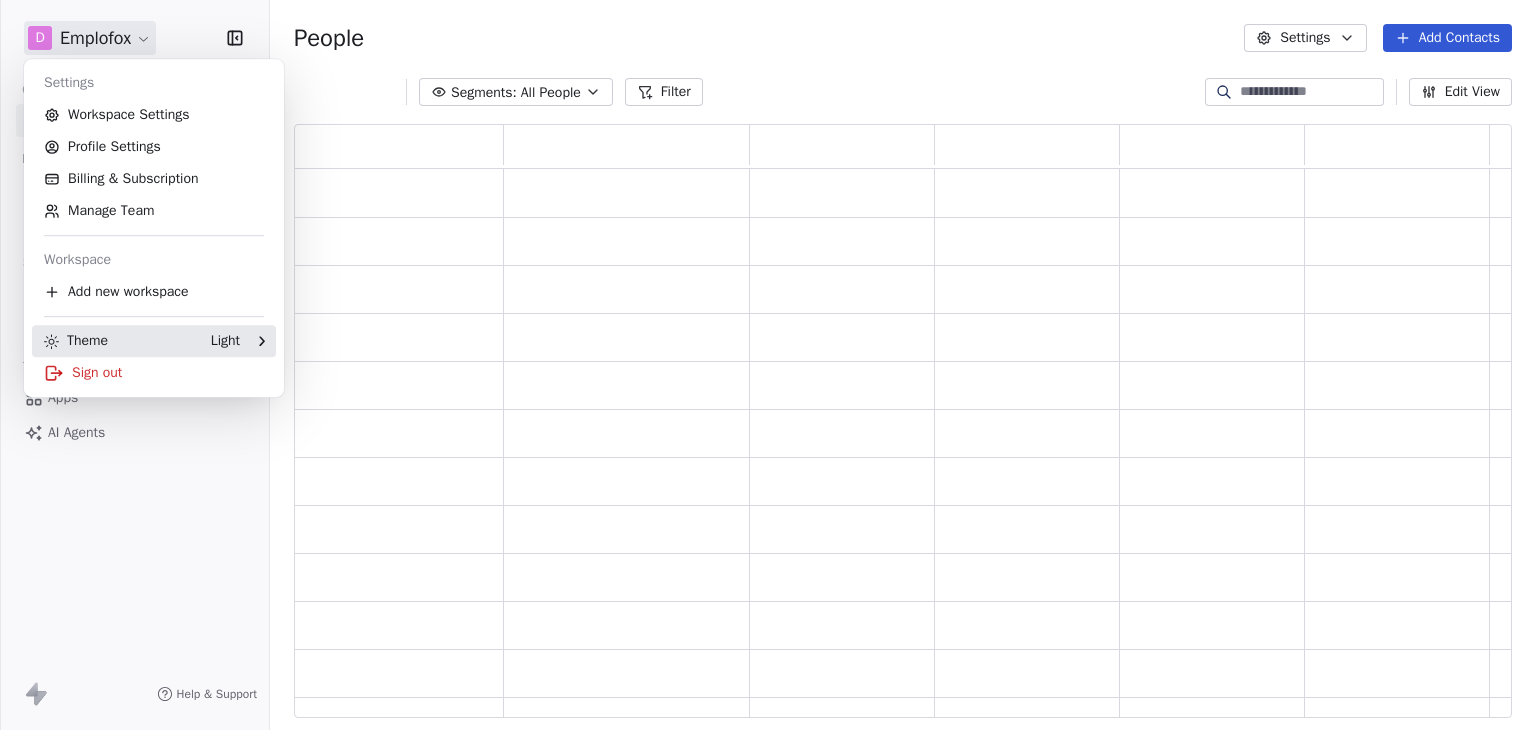 click on "Sign out" at bounding box center [154, 373] 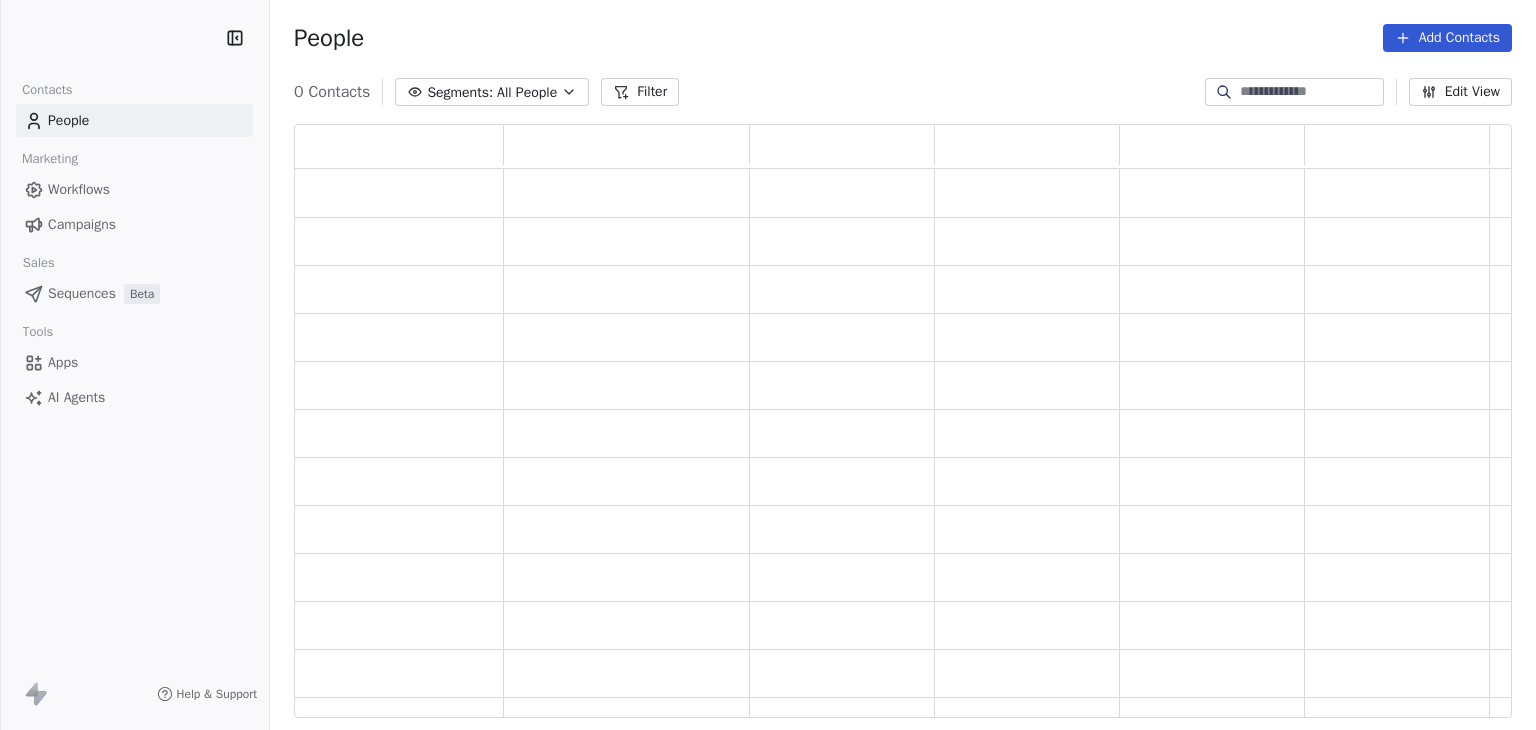 scroll, scrollTop: 0, scrollLeft: 0, axis: both 